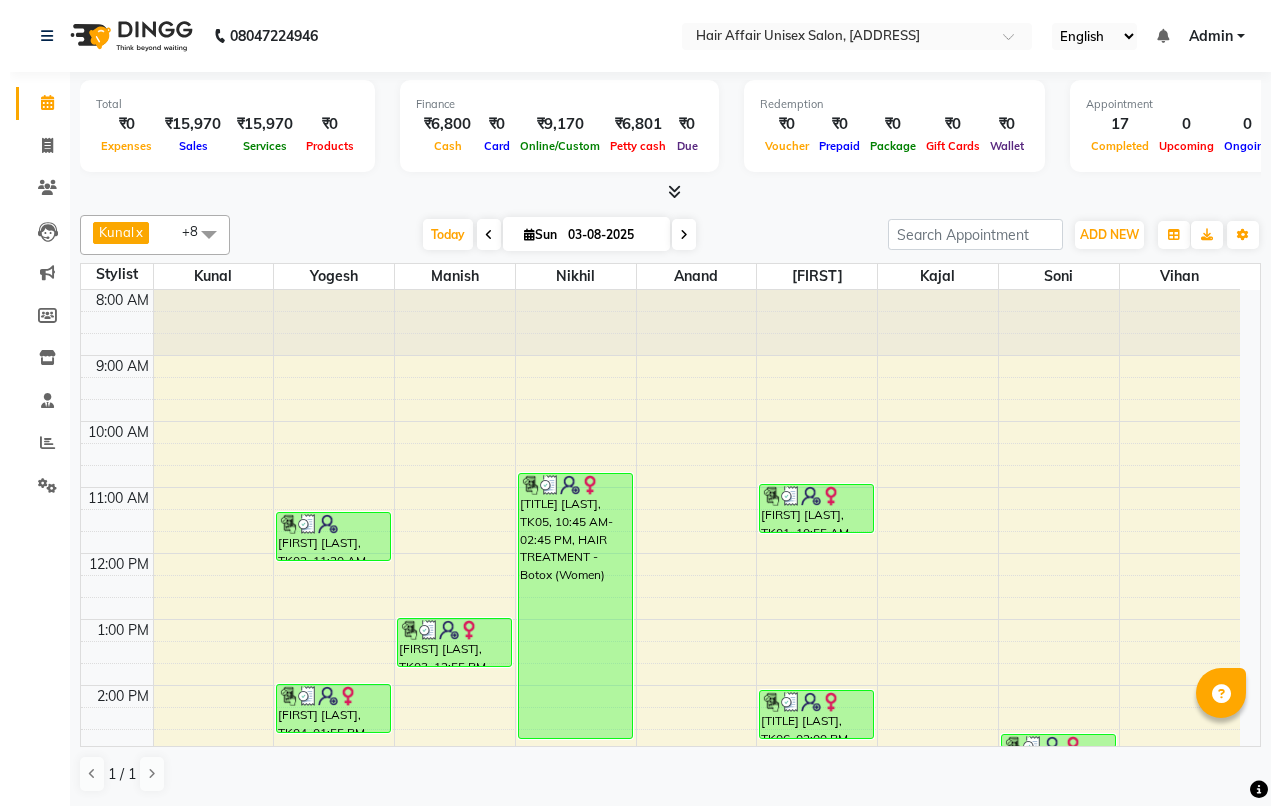 scroll, scrollTop: 0, scrollLeft: 0, axis: both 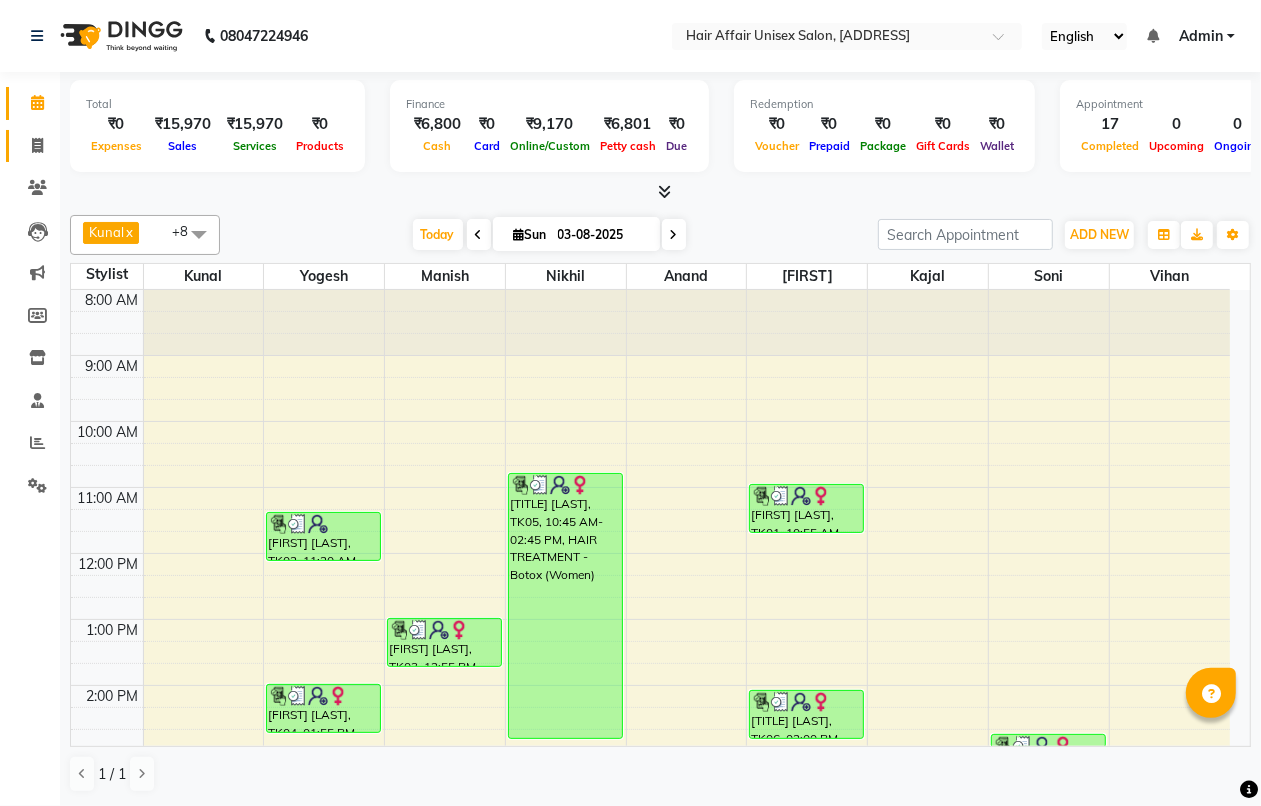 click on "Invoice" 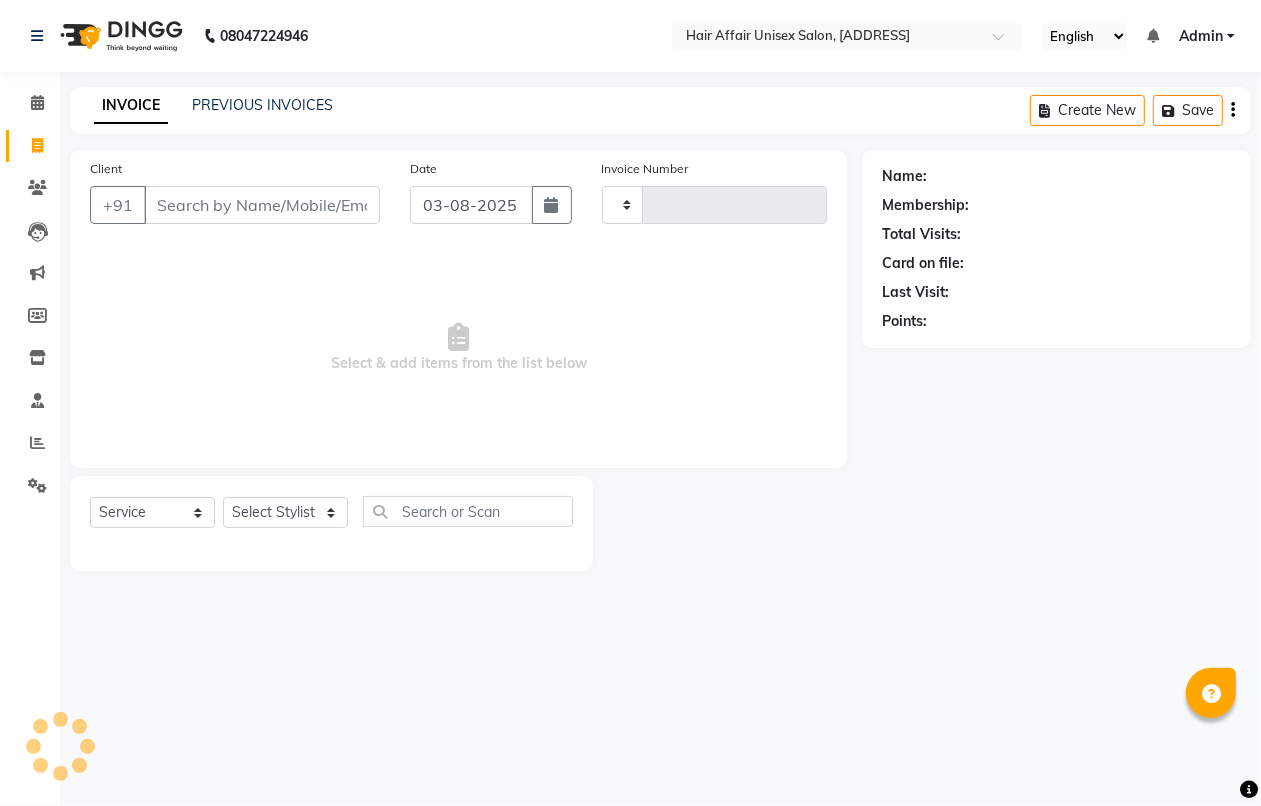 type on "1463" 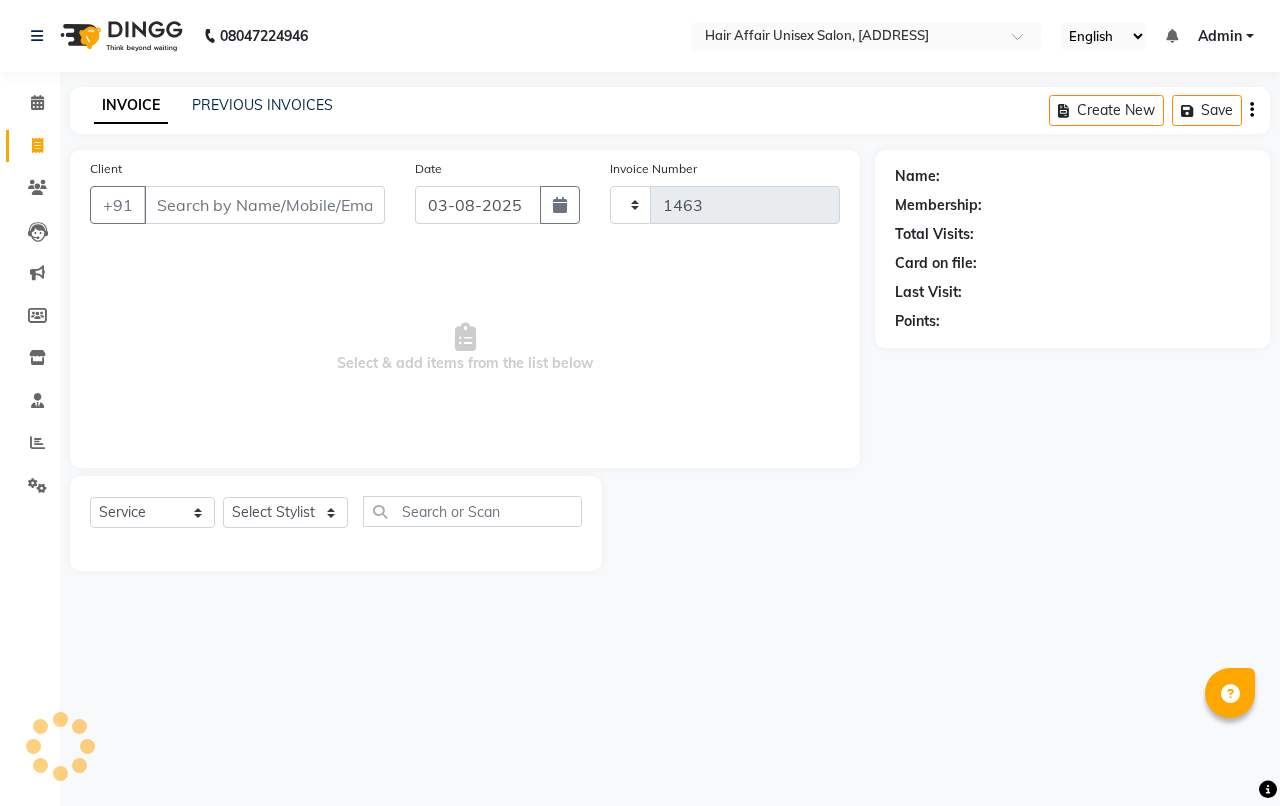 select on "6225" 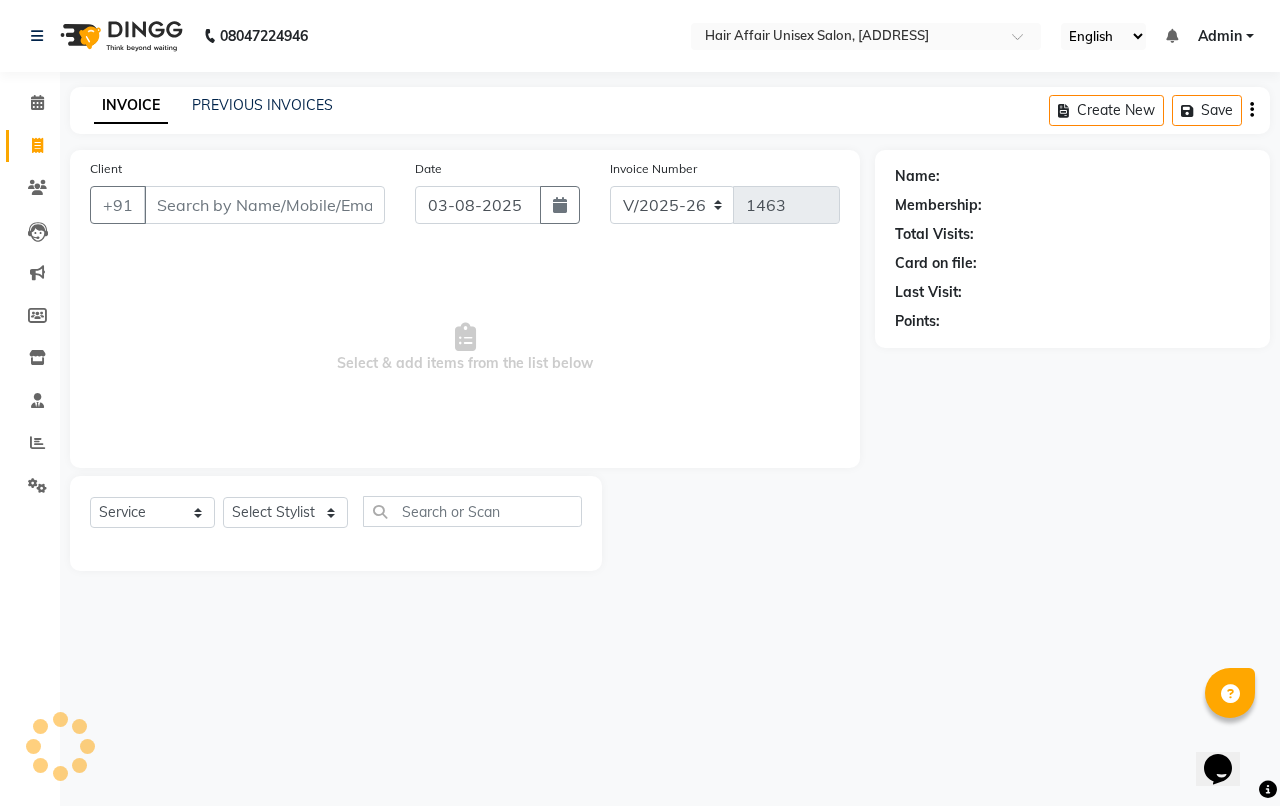 scroll, scrollTop: 0, scrollLeft: 0, axis: both 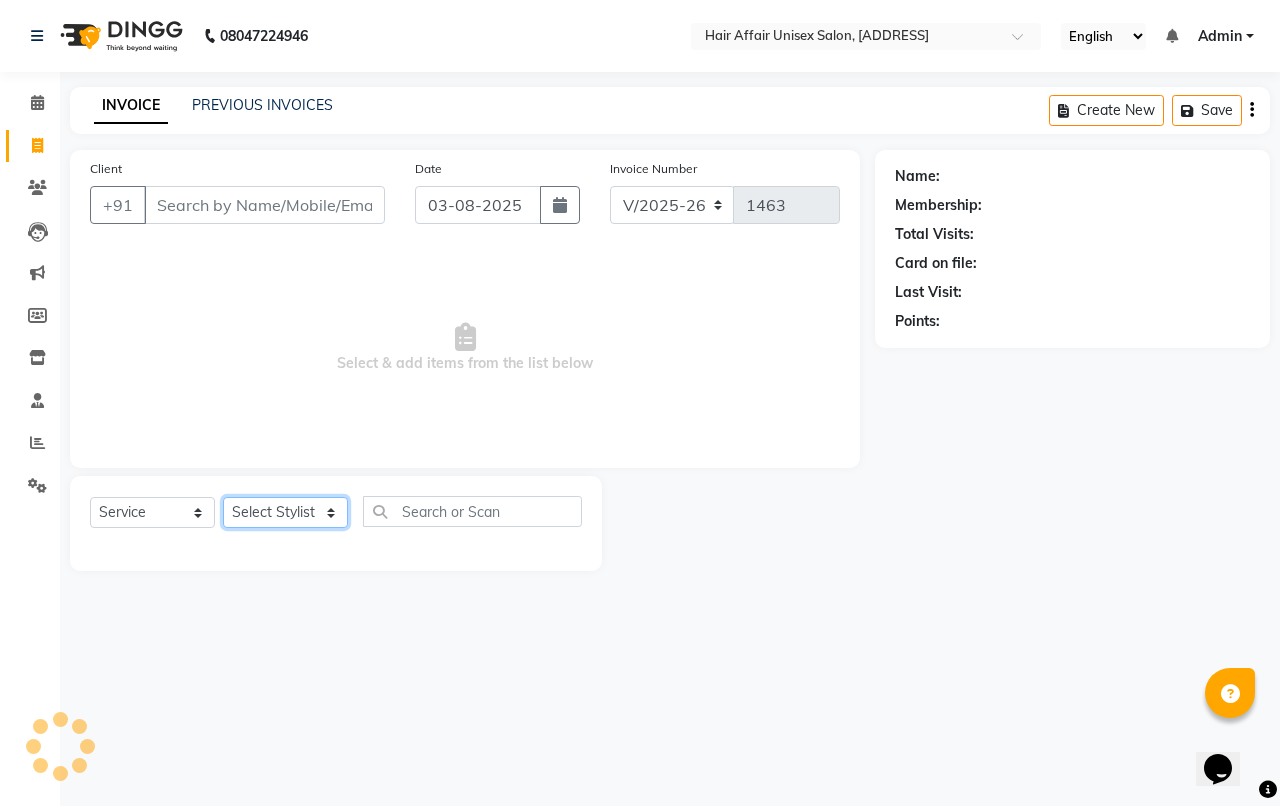 click on "Select Stylist [NAME]" 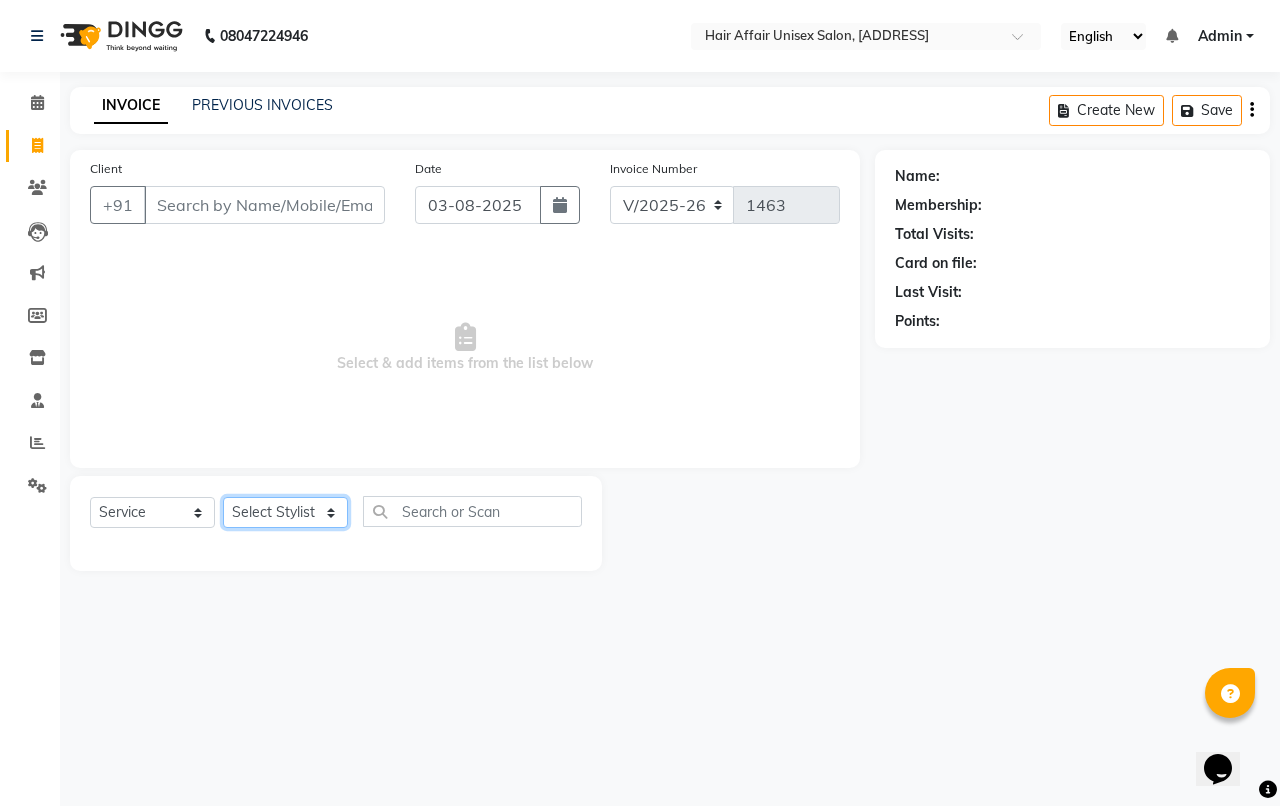 select on "[NUMBER]" 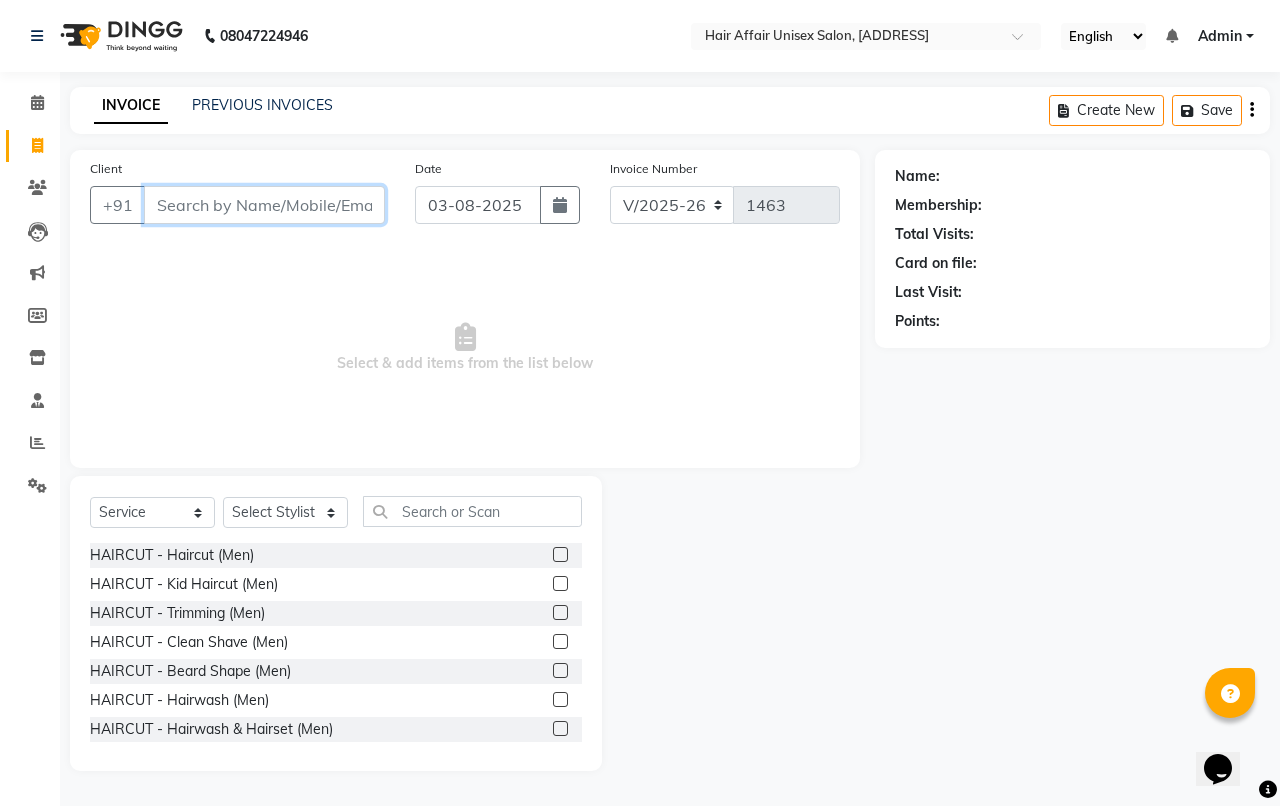 click on "Client" at bounding box center [264, 205] 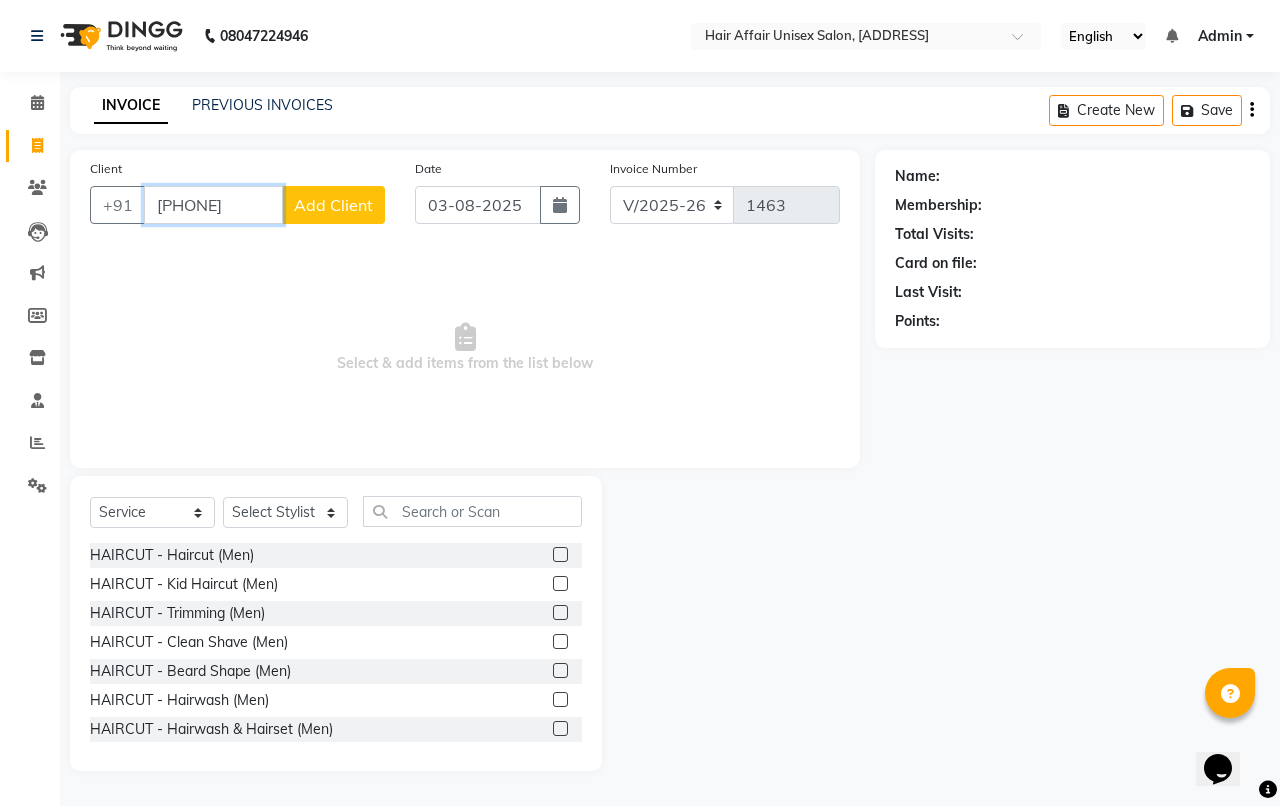 type on "[PHONE]" 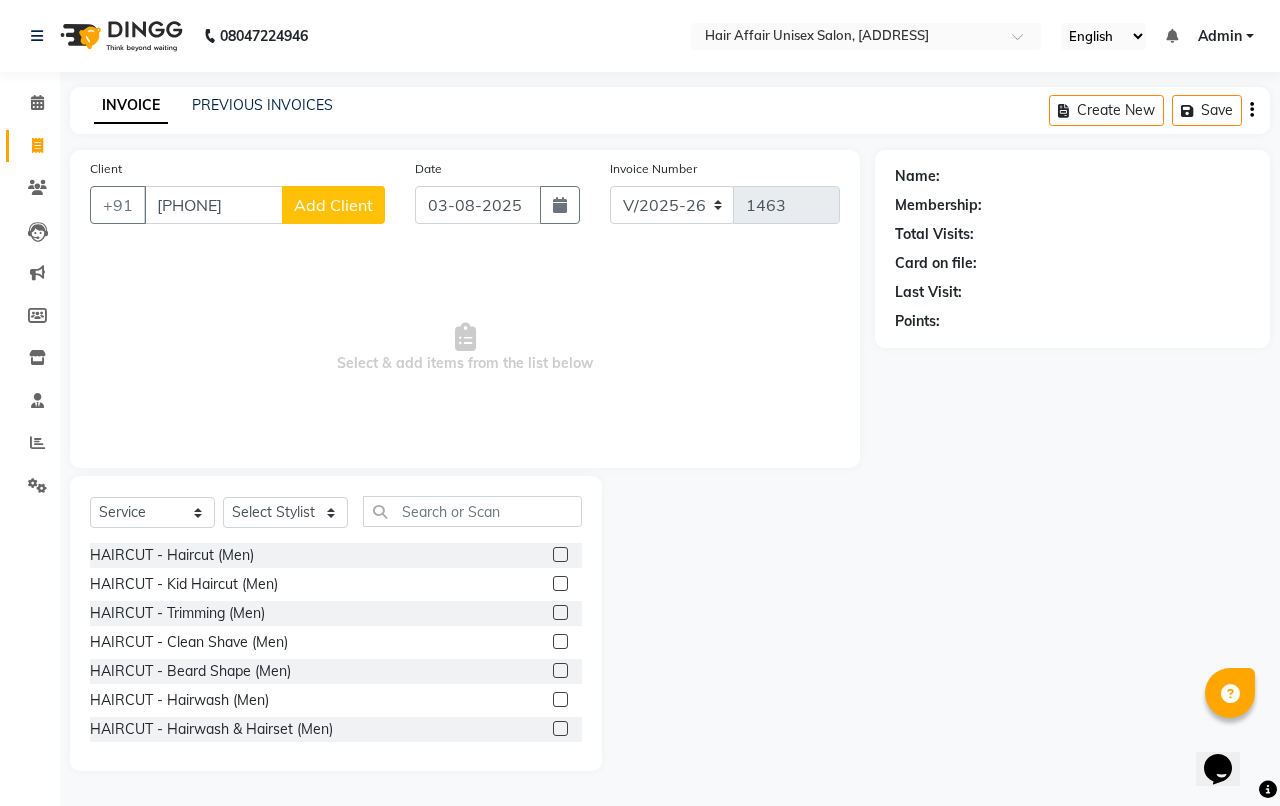 click on "Add Client" 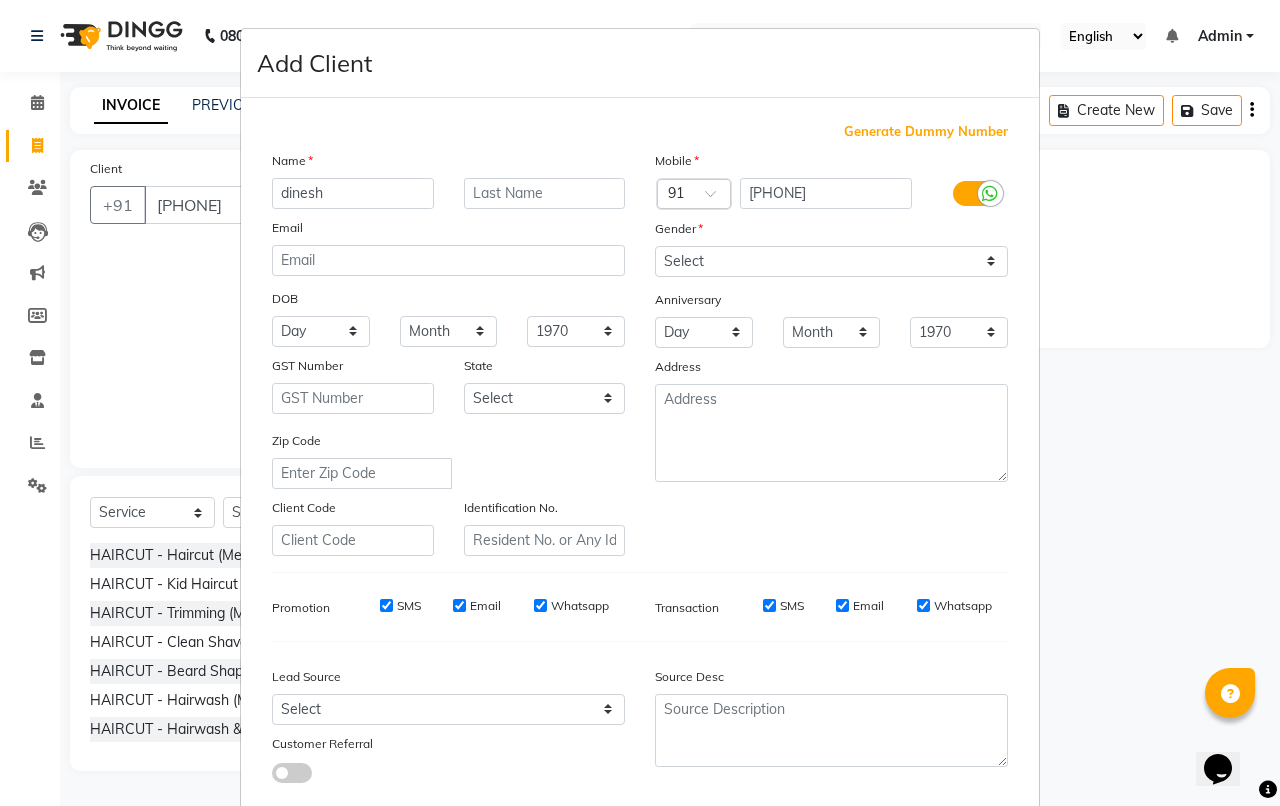 type on "dinesh" 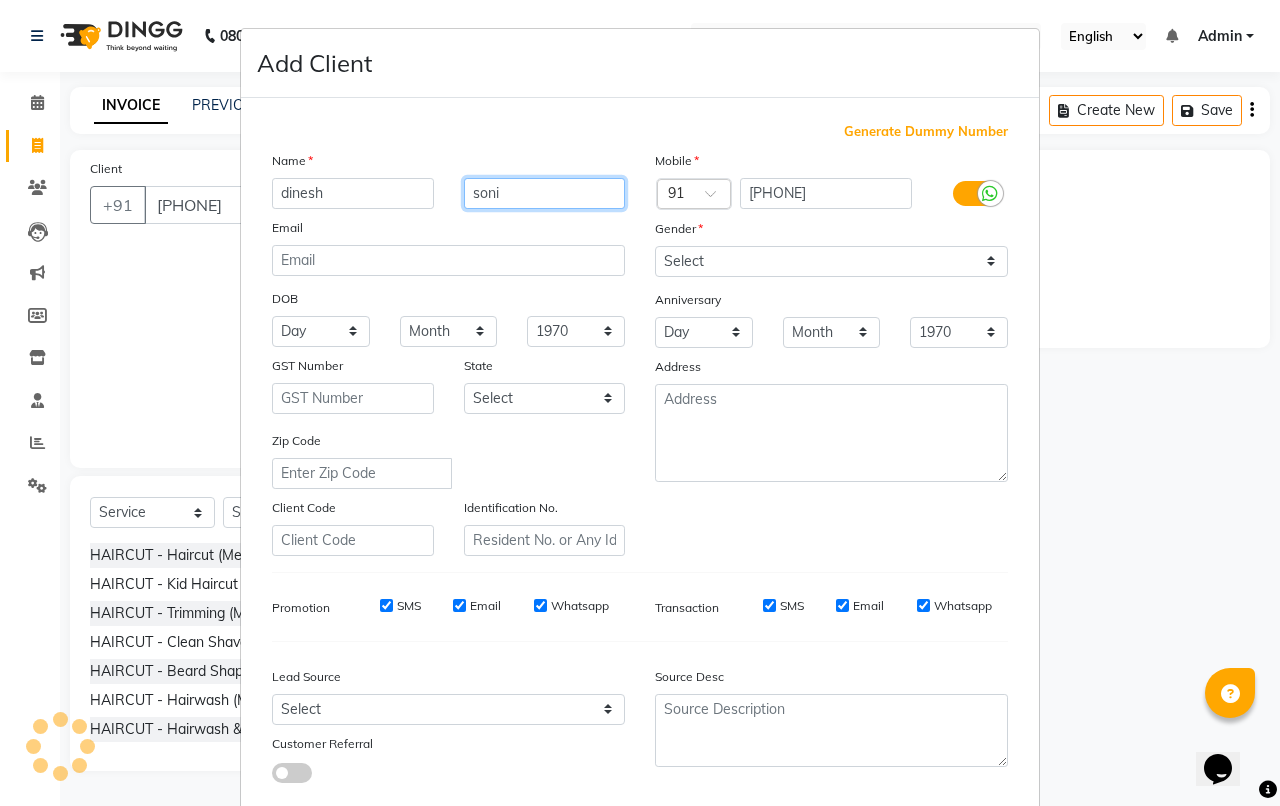 type on "soni" 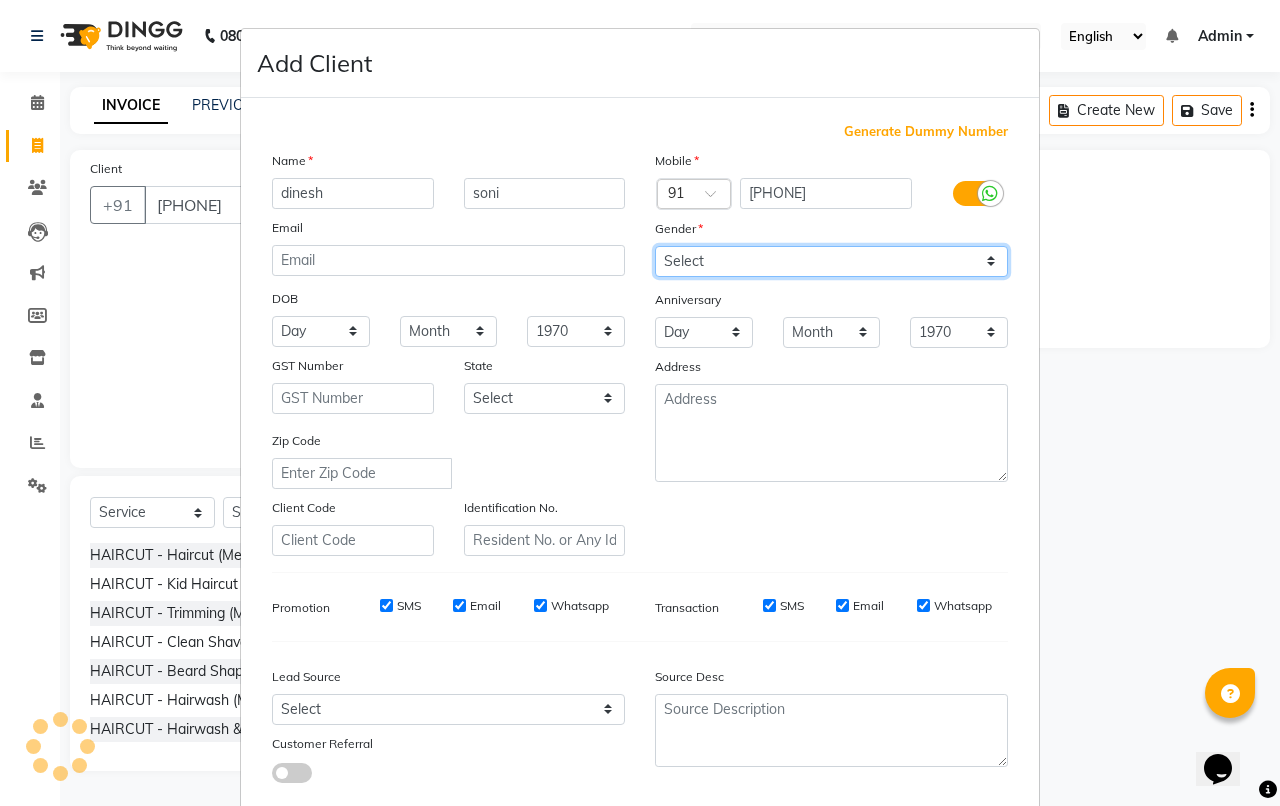 click on "Select Male Female Other Prefer Not To Say" at bounding box center (831, 261) 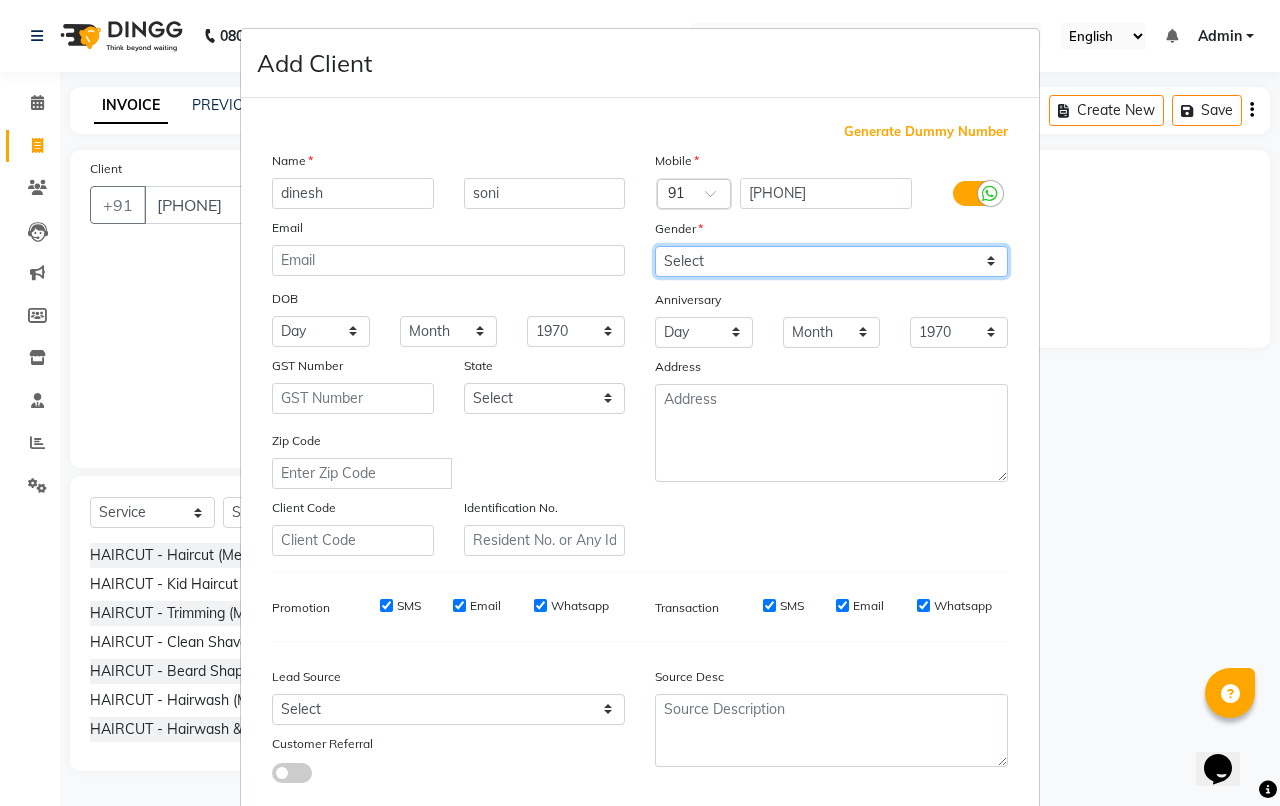 select on "male" 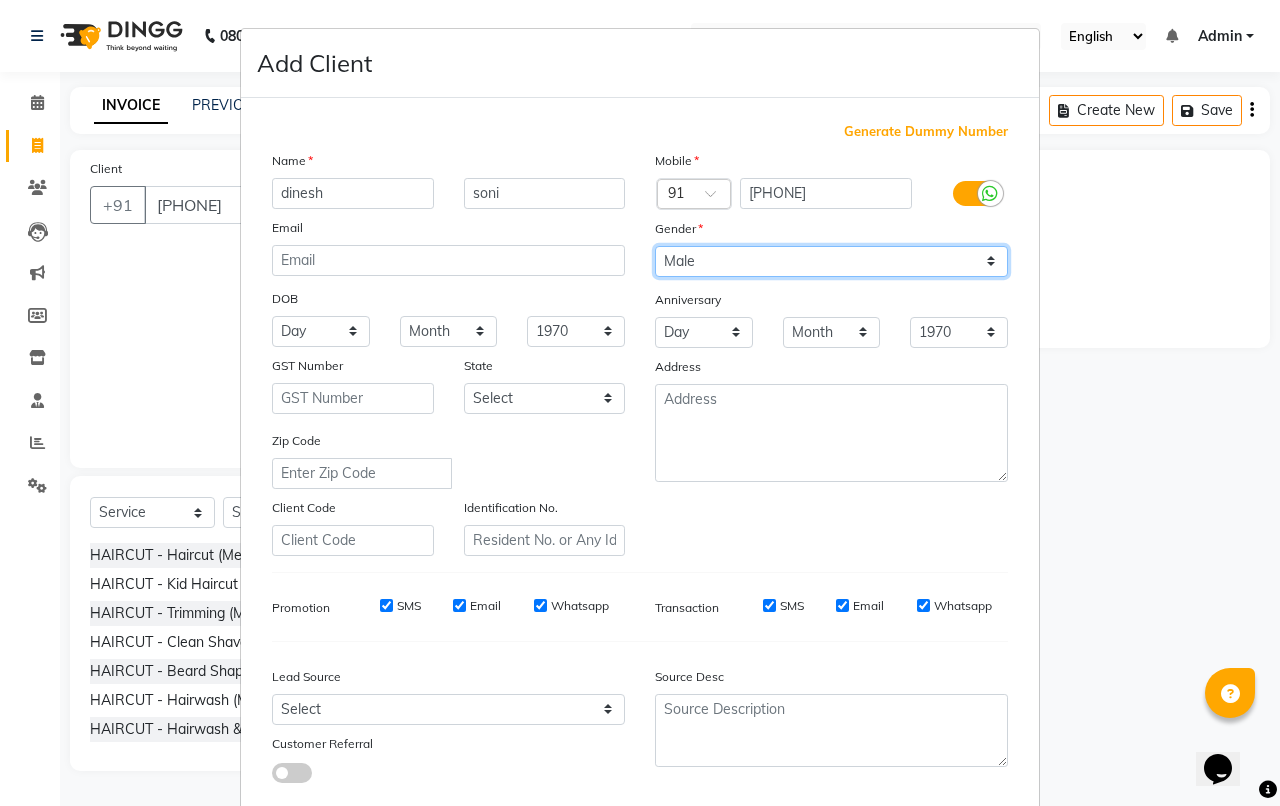 click on "Select Male Female Other Prefer Not To Say" at bounding box center (831, 261) 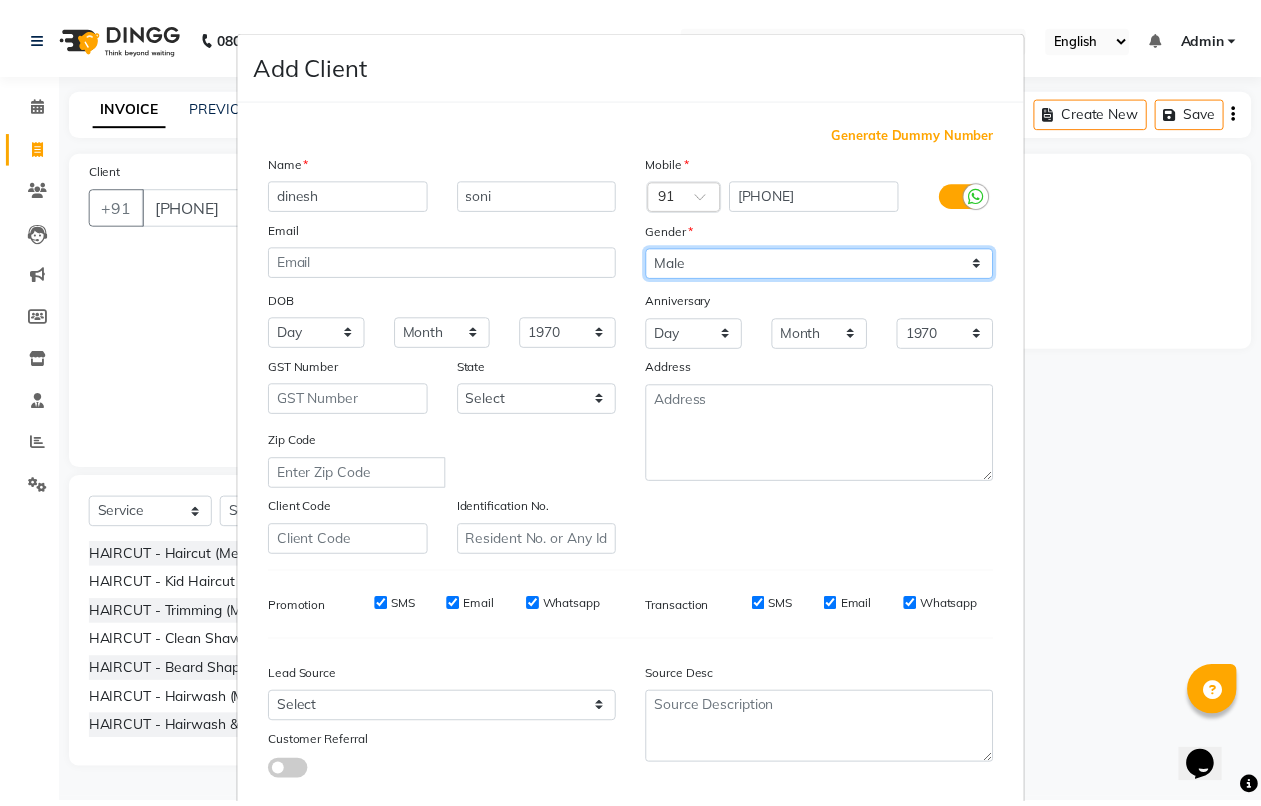 scroll, scrollTop: 110, scrollLeft: 0, axis: vertical 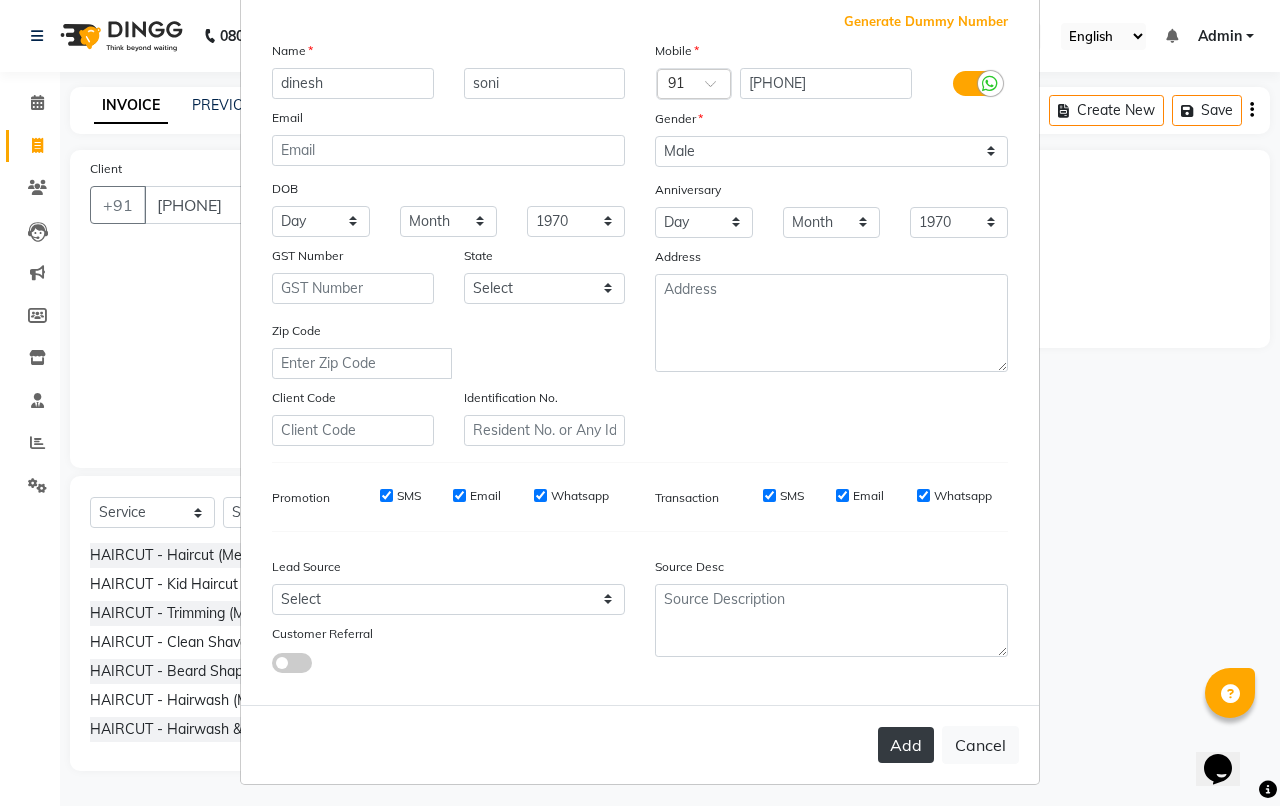 click on "Add" at bounding box center [906, 745] 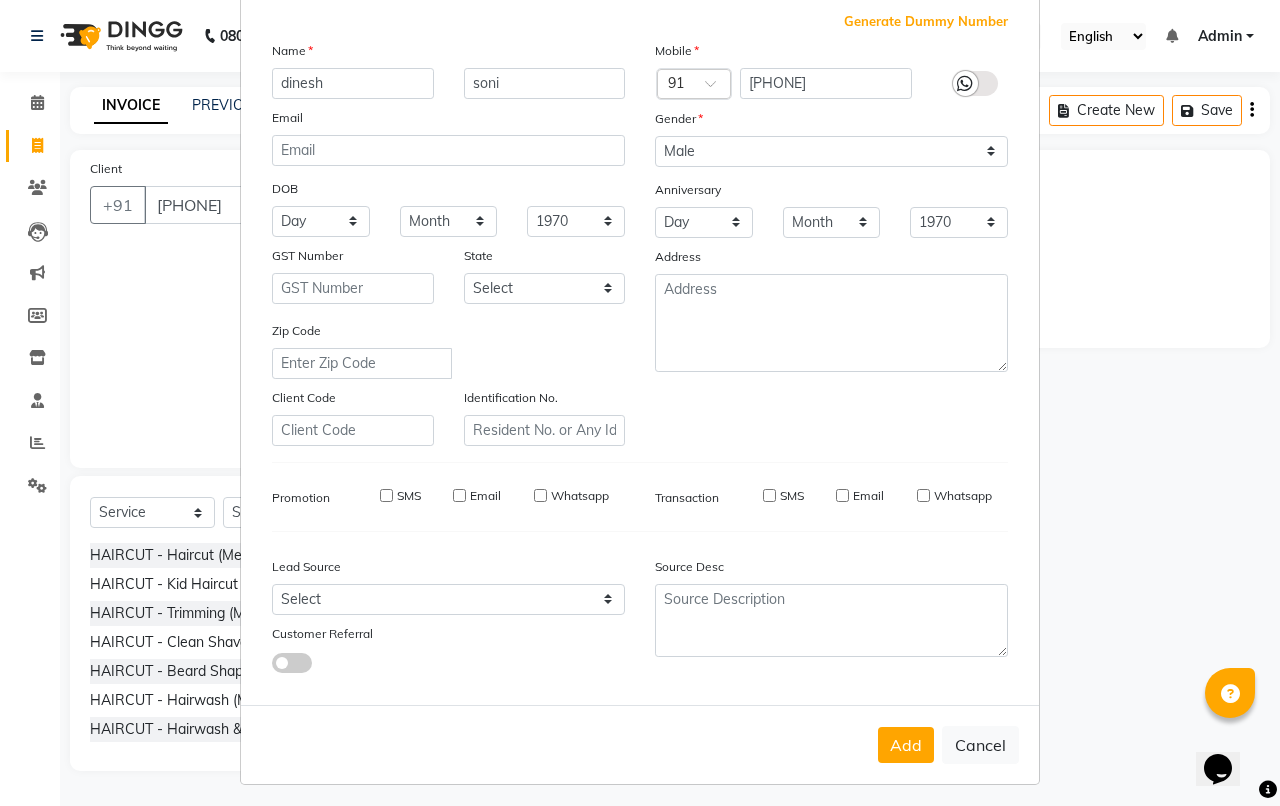 type 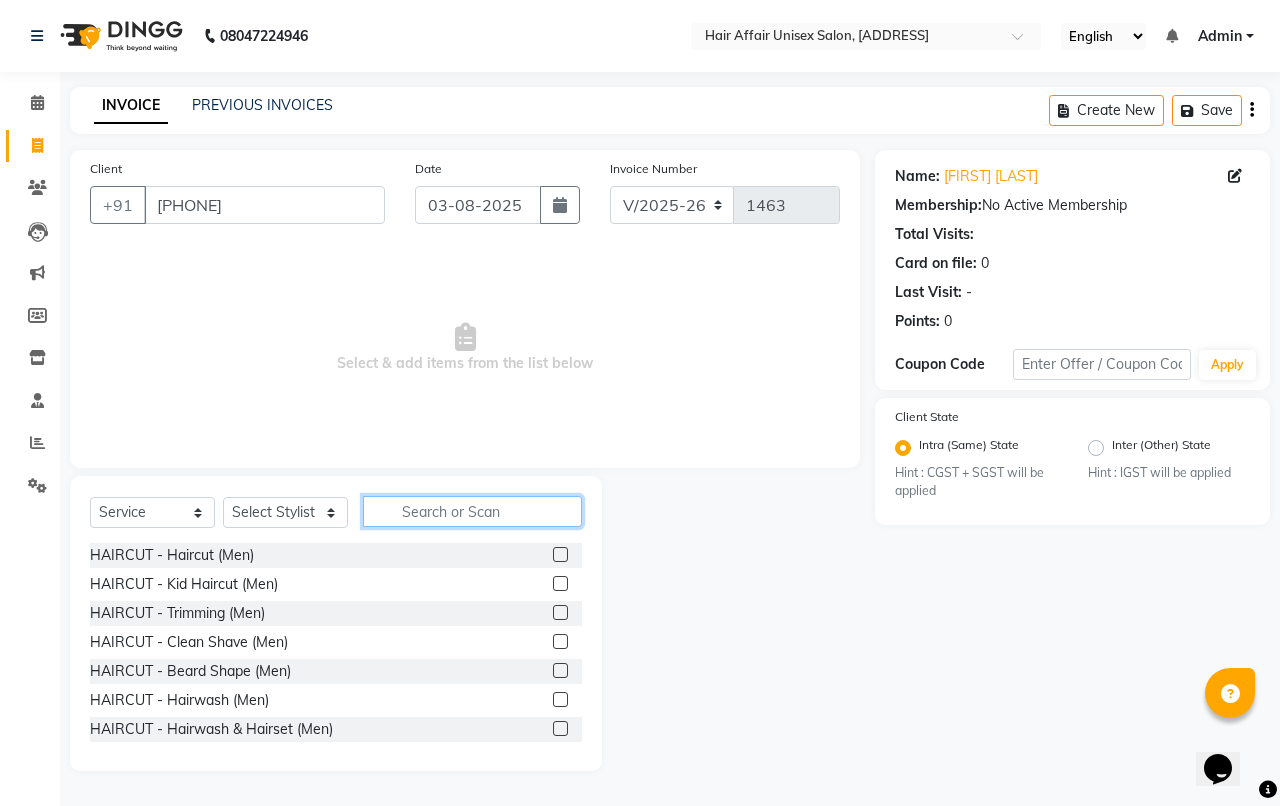 click 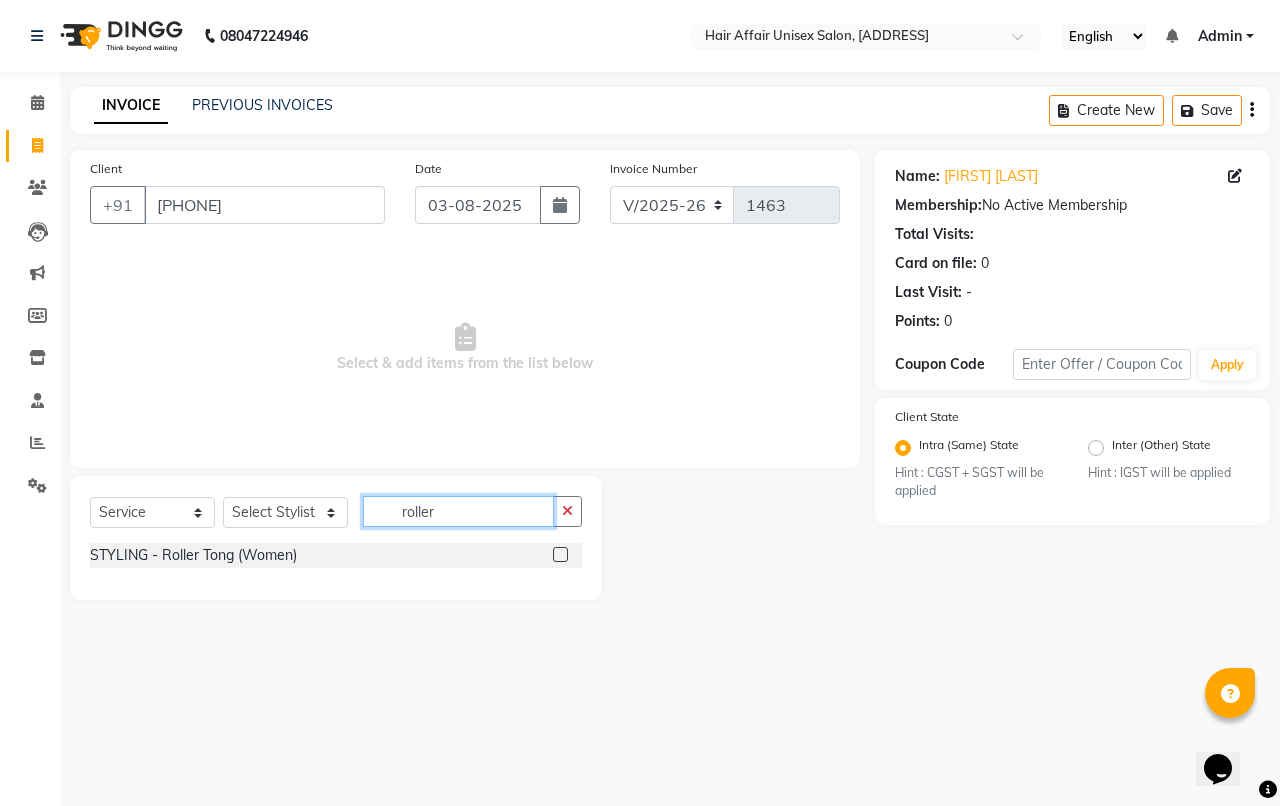 type on "roller" 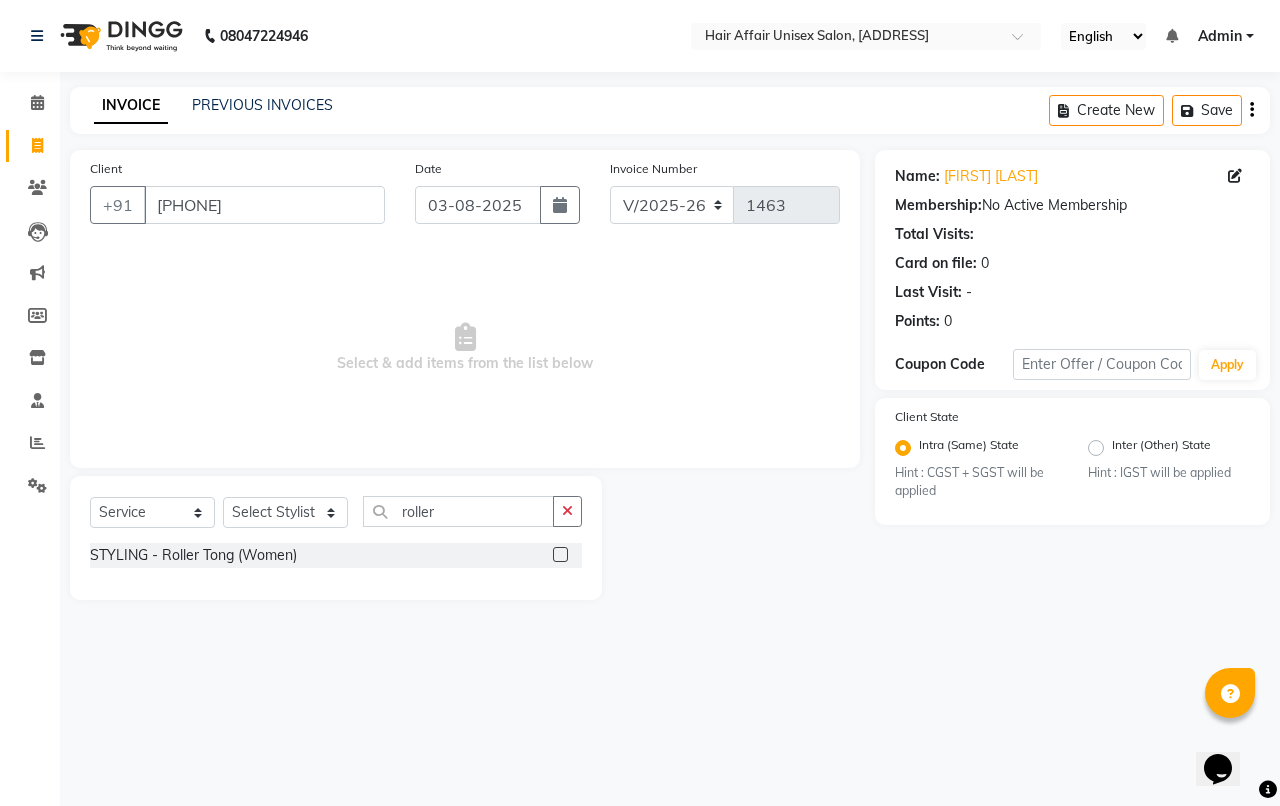 click 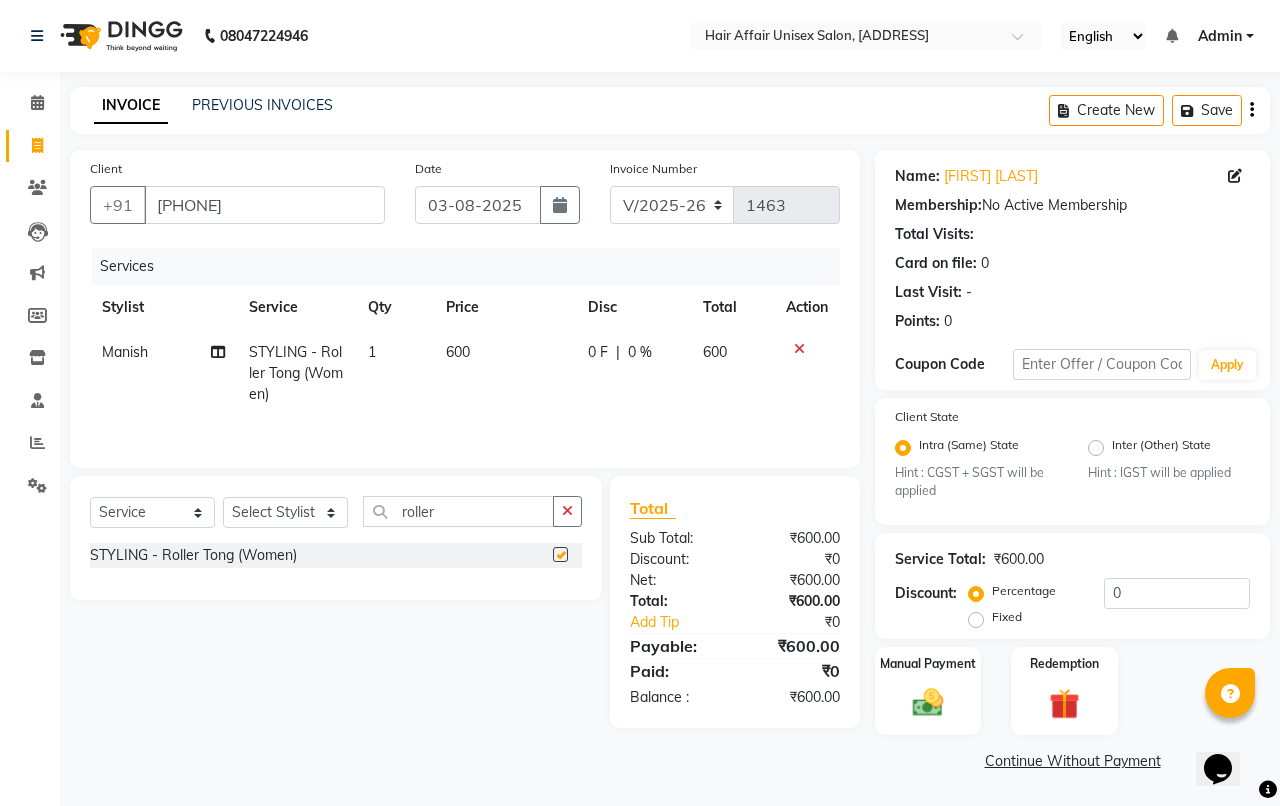 checkbox on "false" 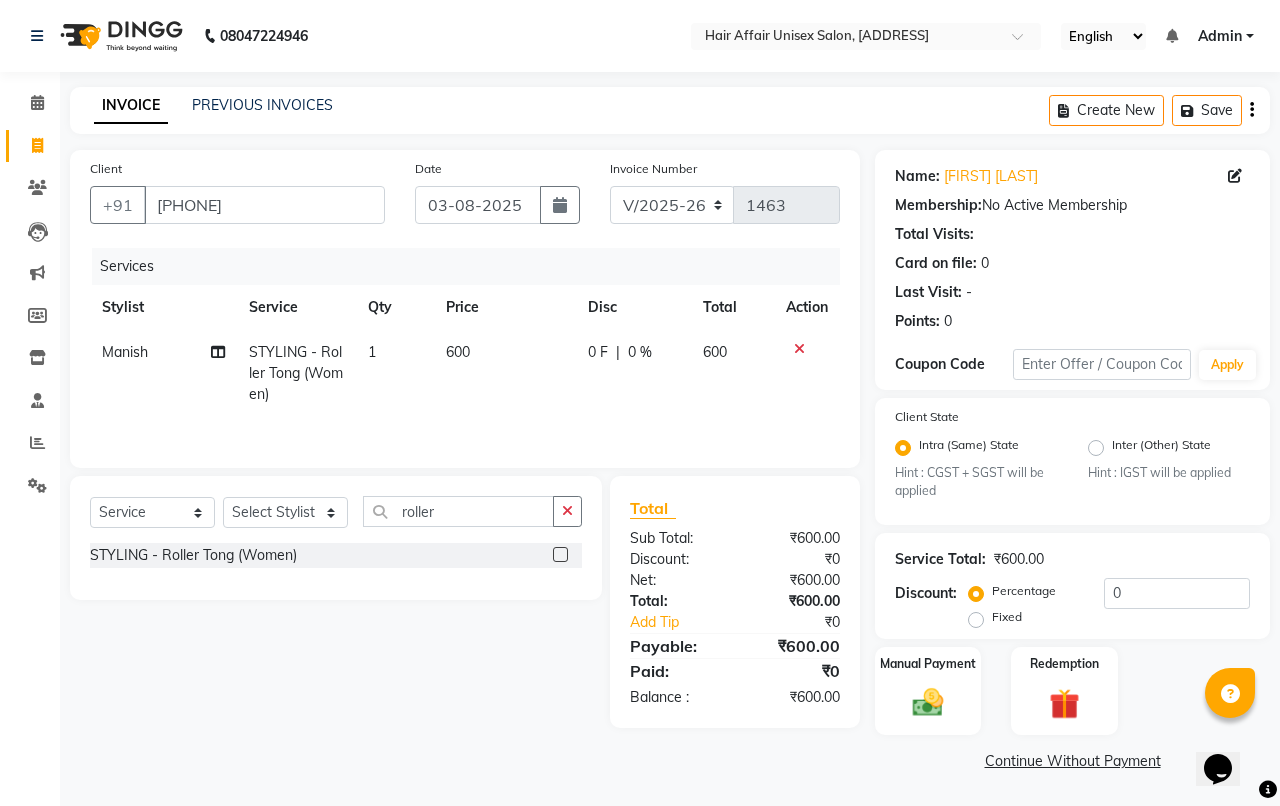 click on "600" 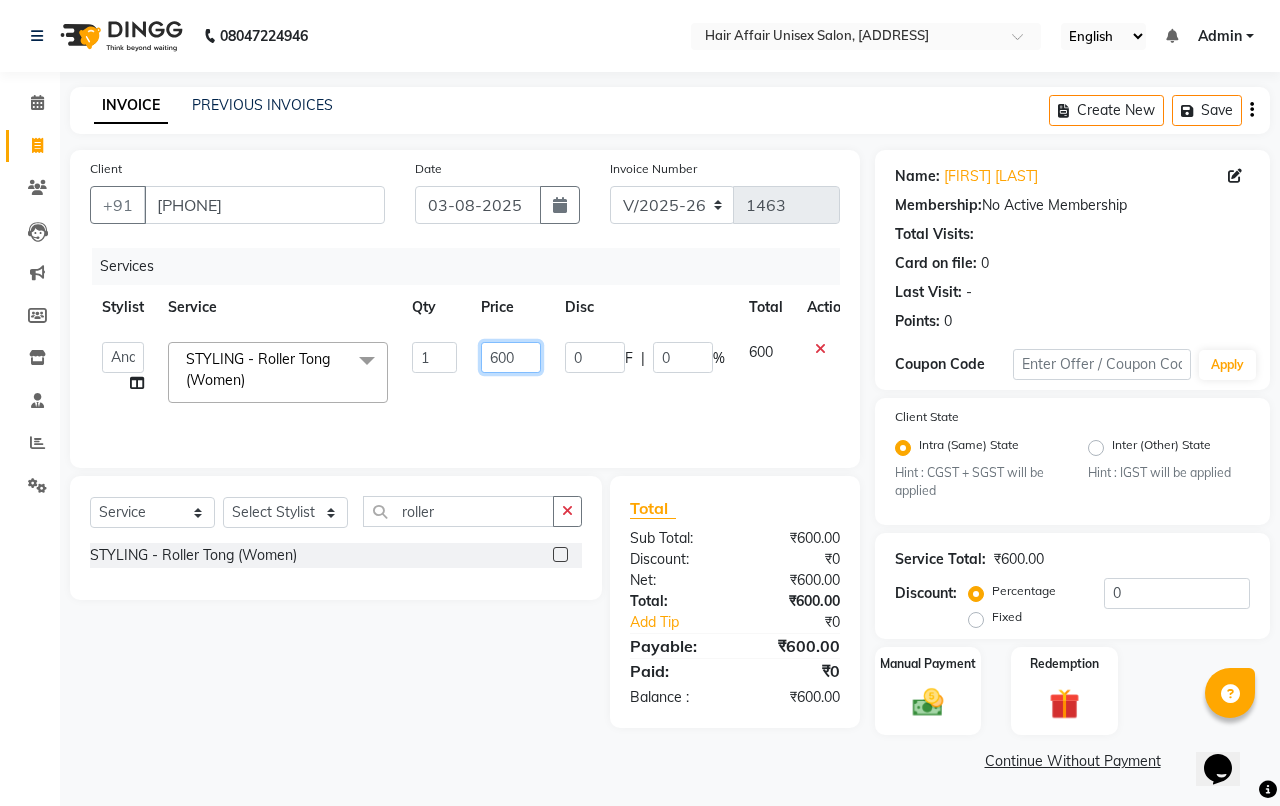 click on "600" 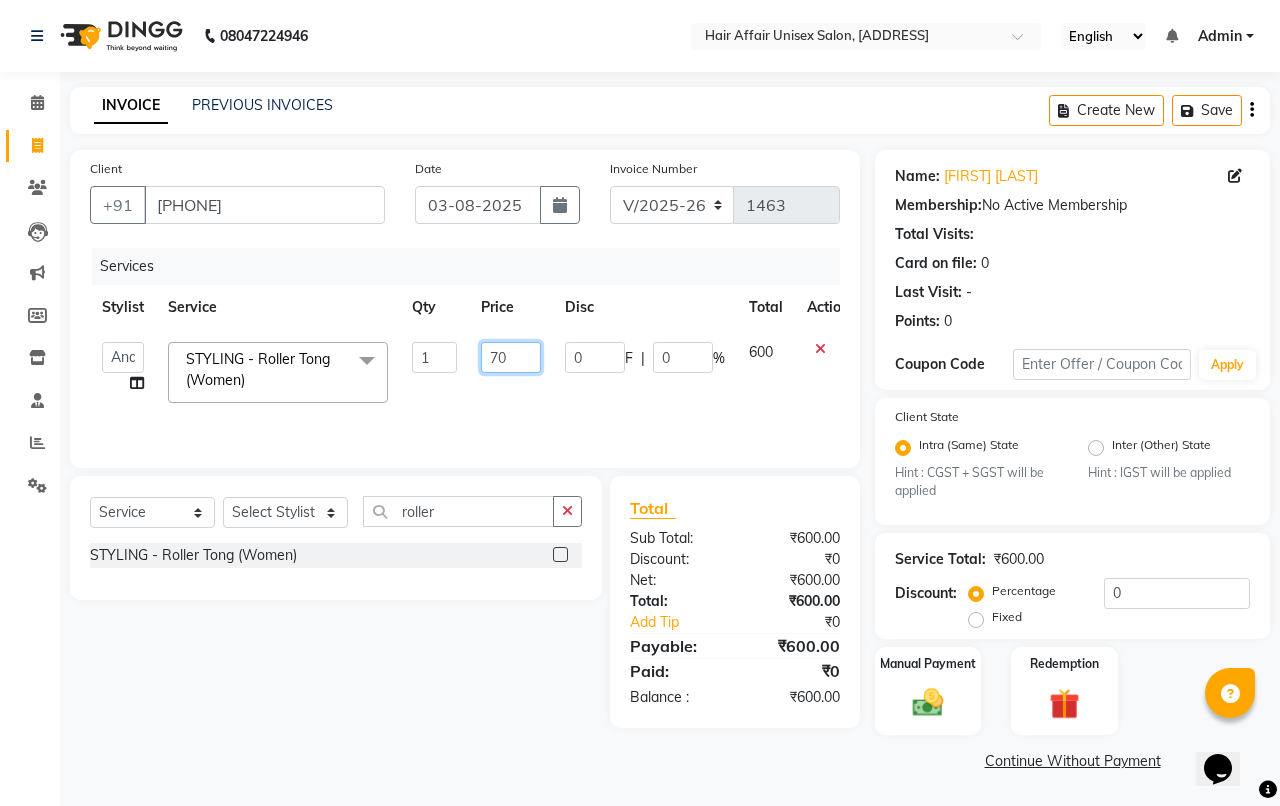 type on "700" 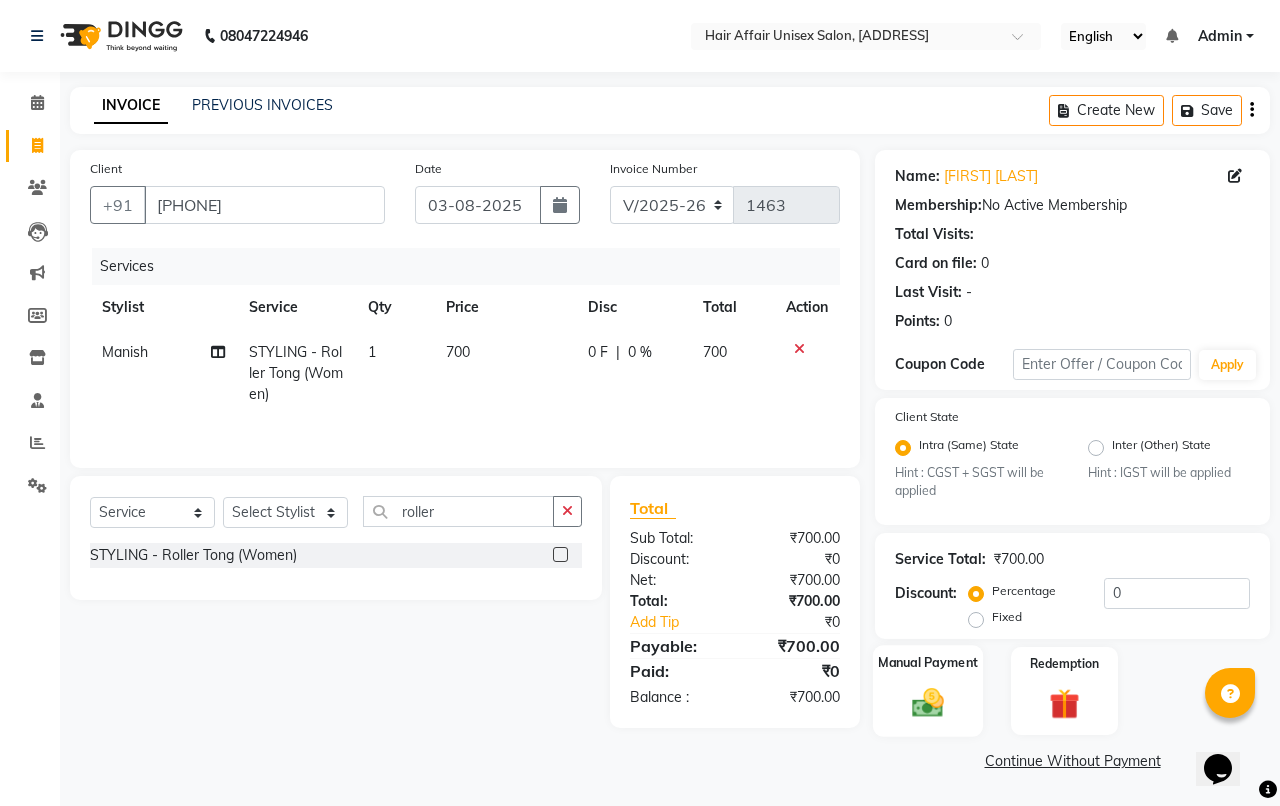 click 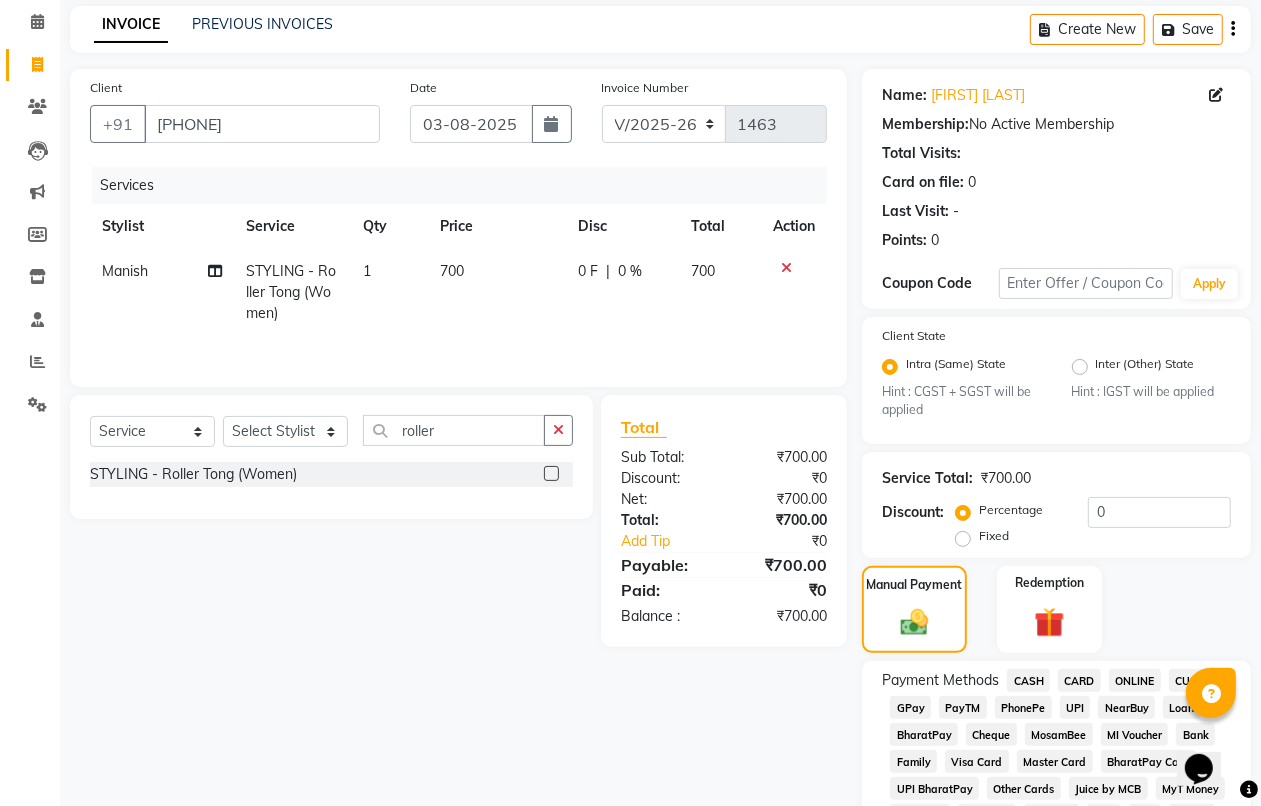 scroll, scrollTop: 125, scrollLeft: 0, axis: vertical 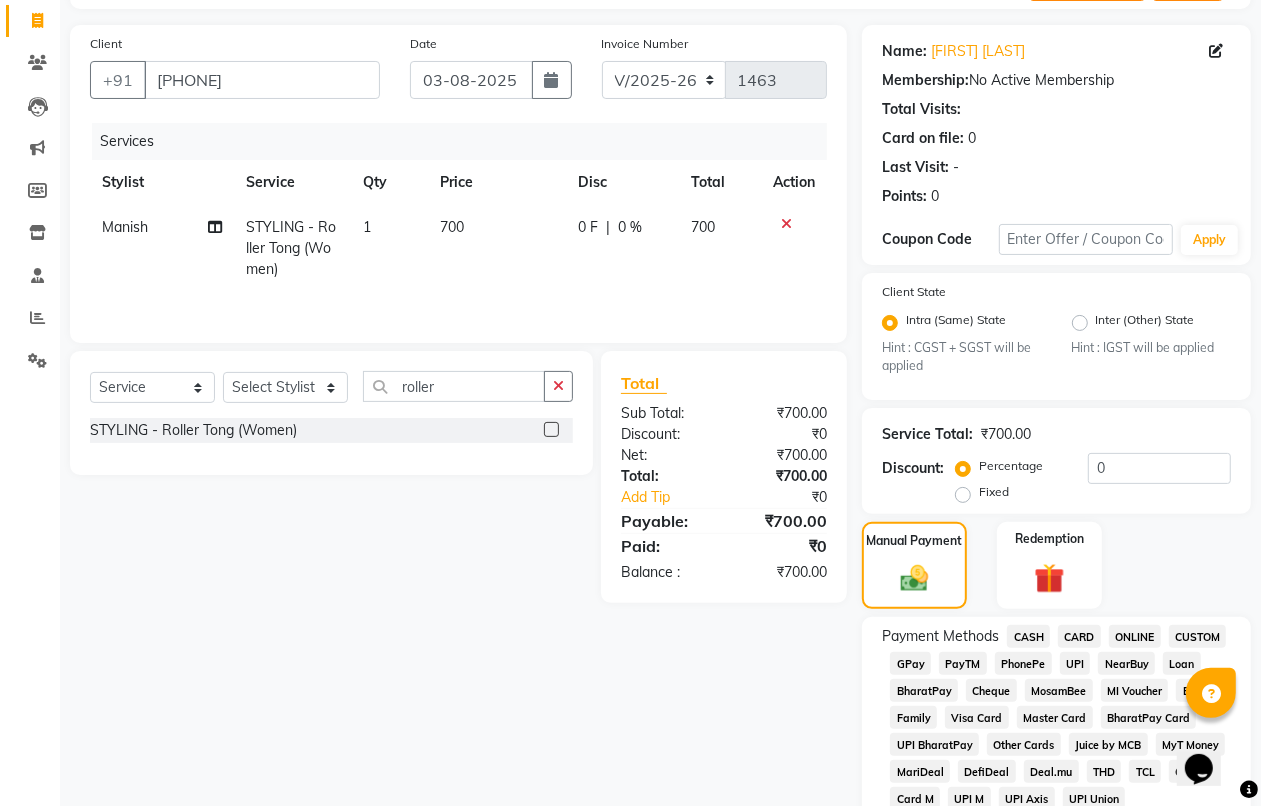 click on "CASH" 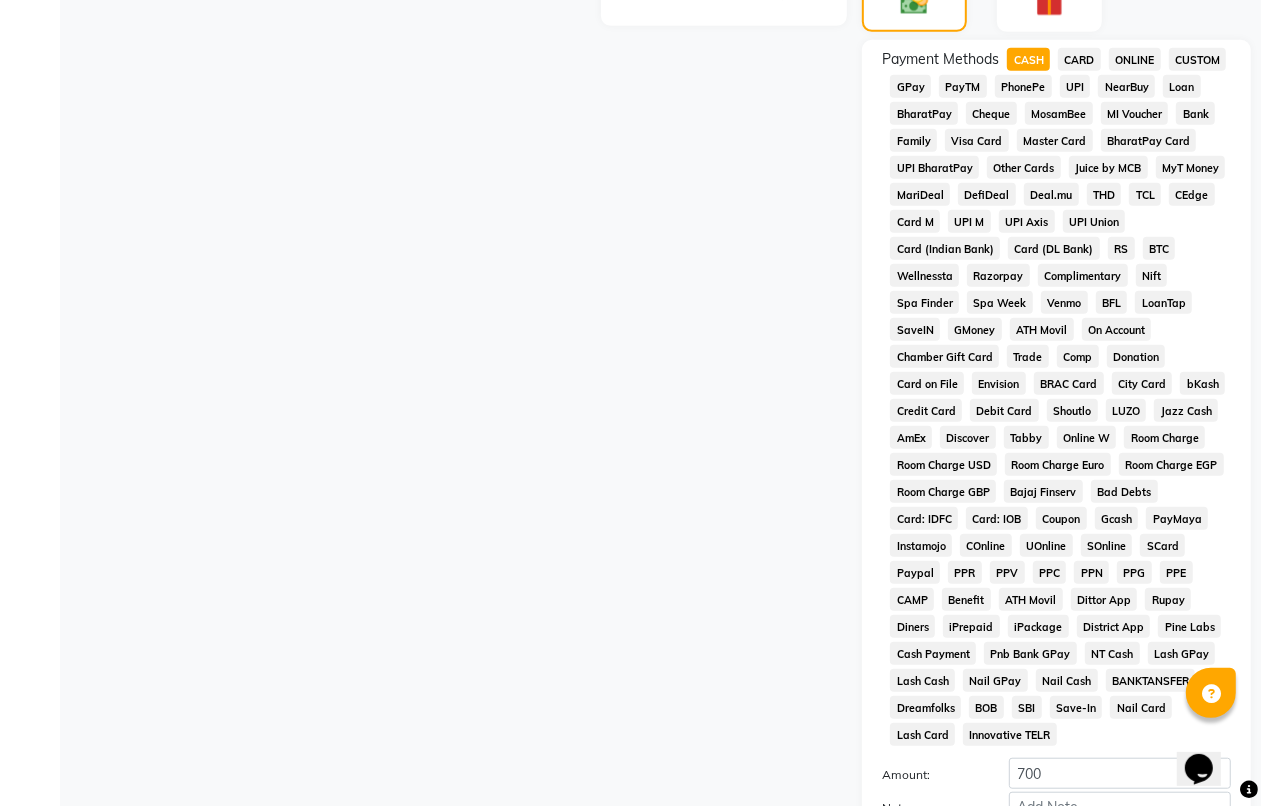 scroll, scrollTop: 903, scrollLeft: 0, axis: vertical 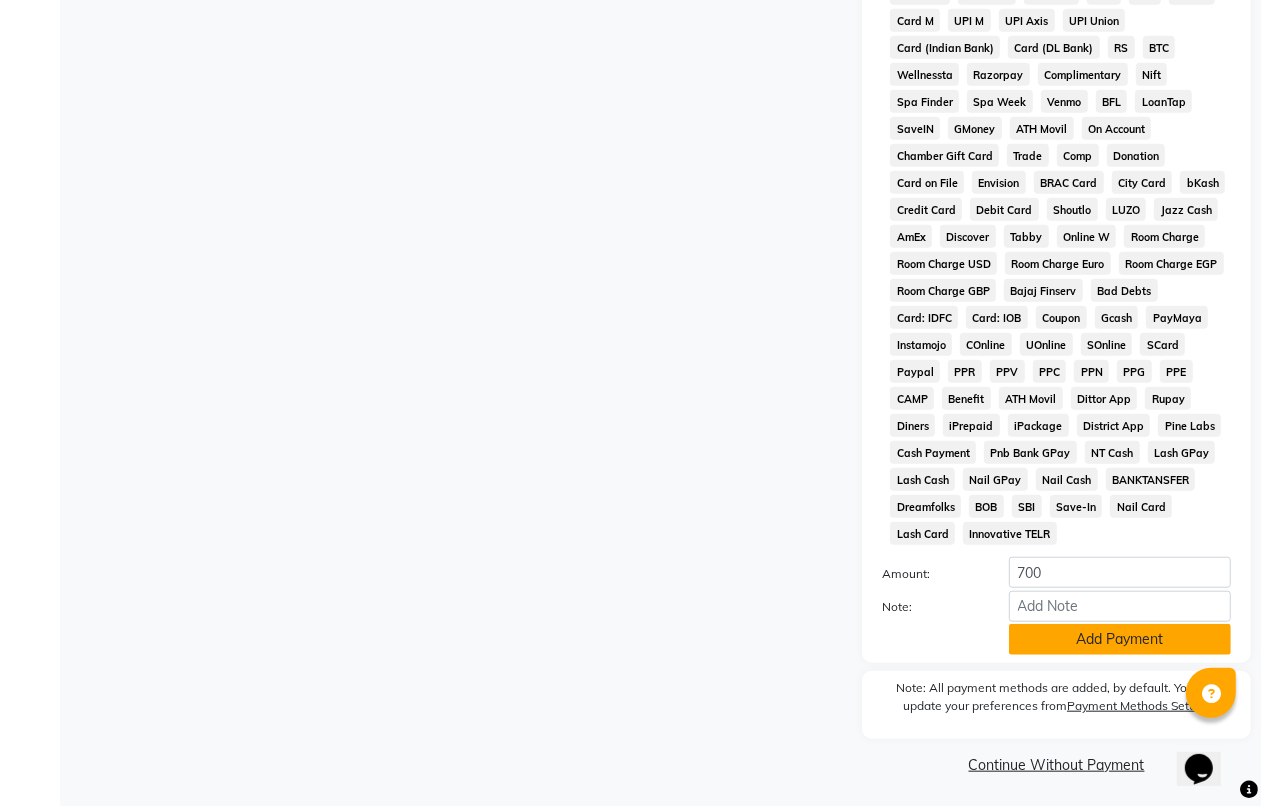 click on "Add Payment" 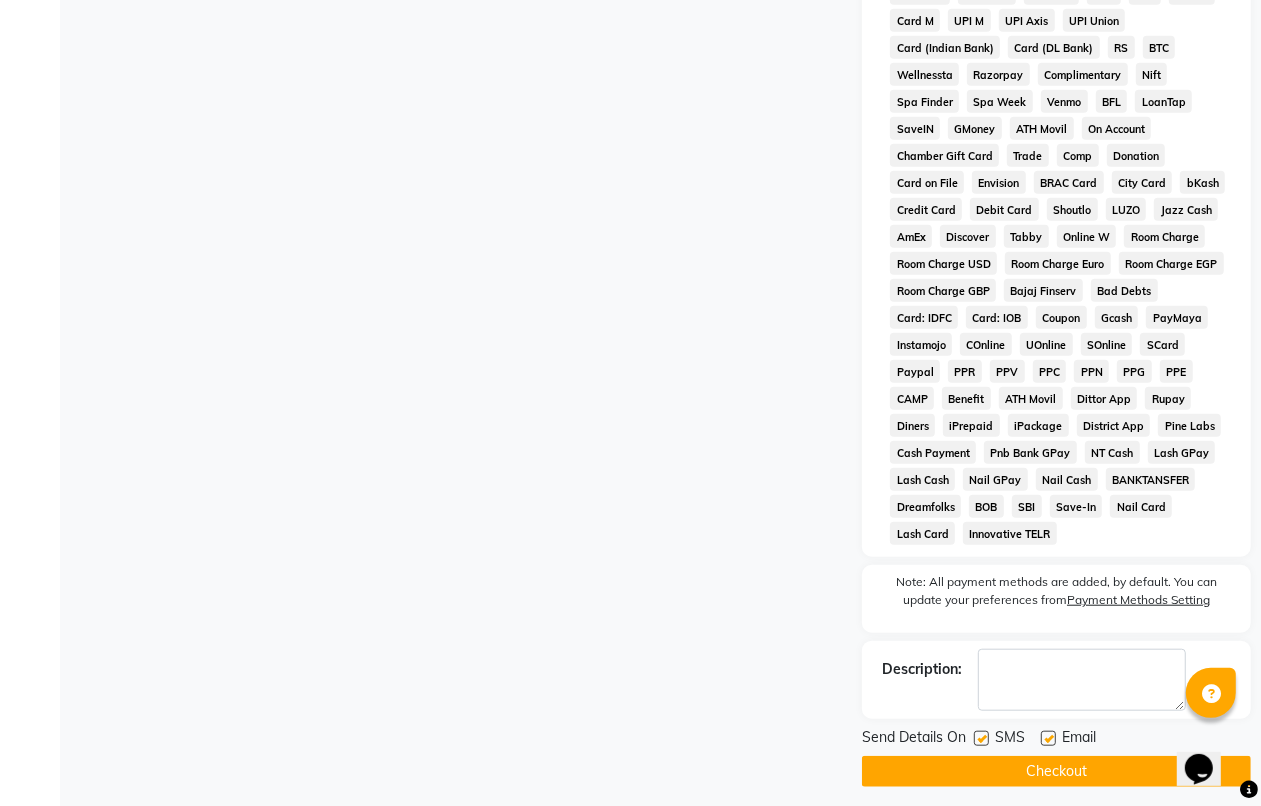 click on "Checkout" 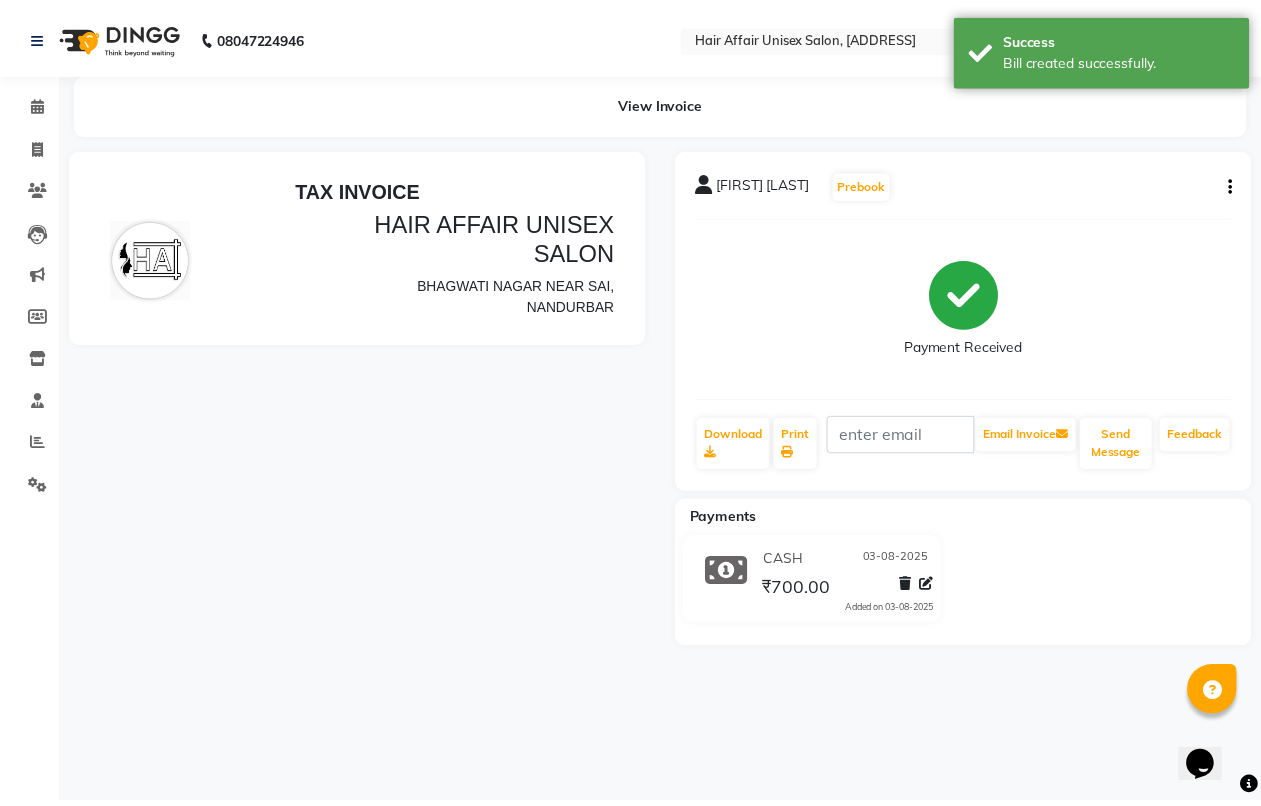 scroll, scrollTop: 0, scrollLeft: 0, axis: both 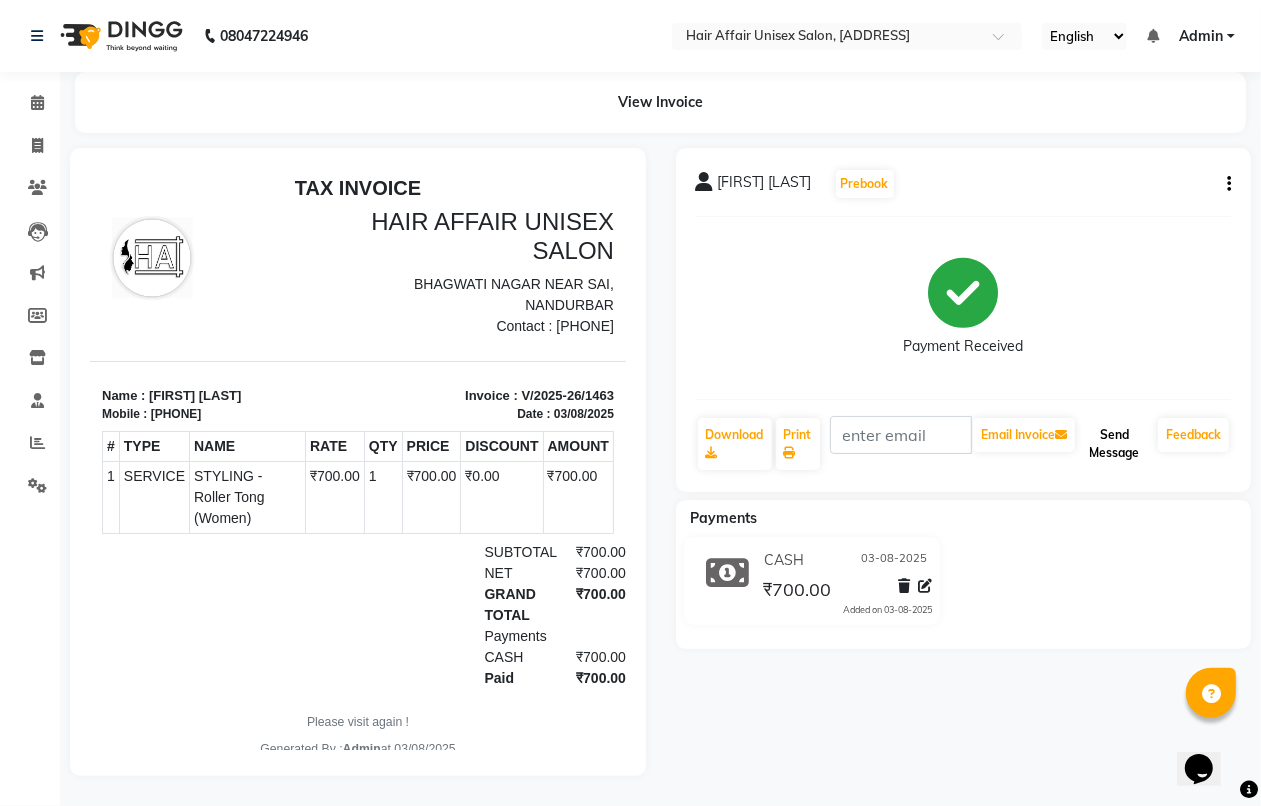 click on "Send Message" 